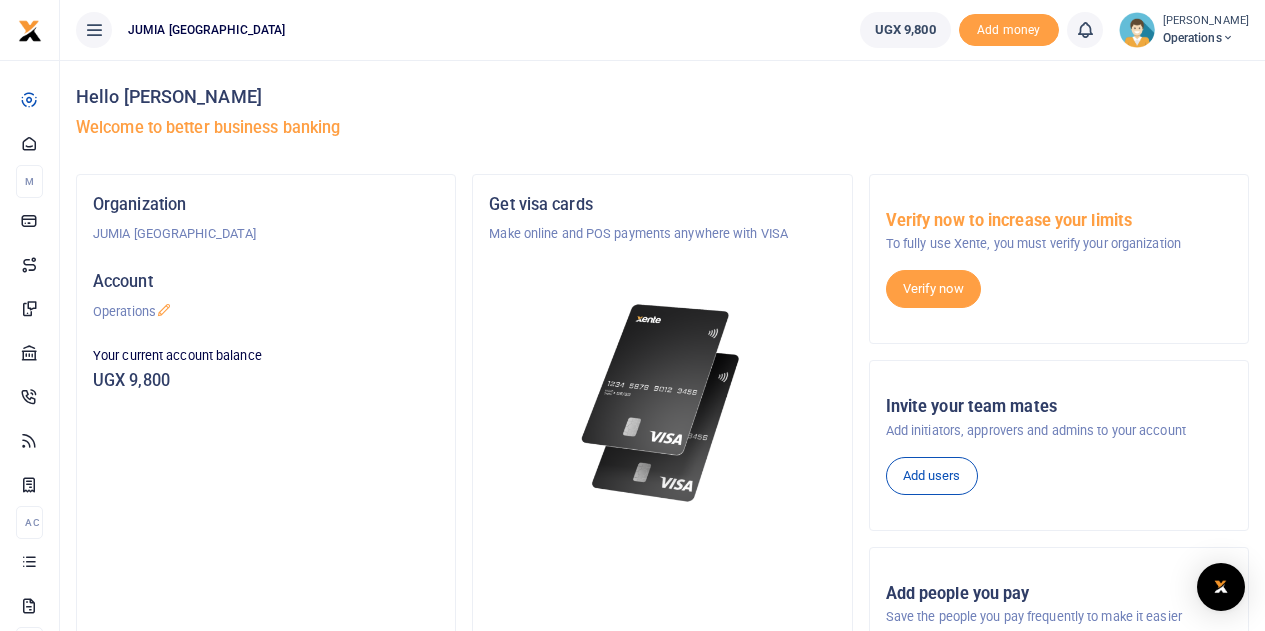 scroll, scrollTop: 0, scrollLeft: 0, axis: both 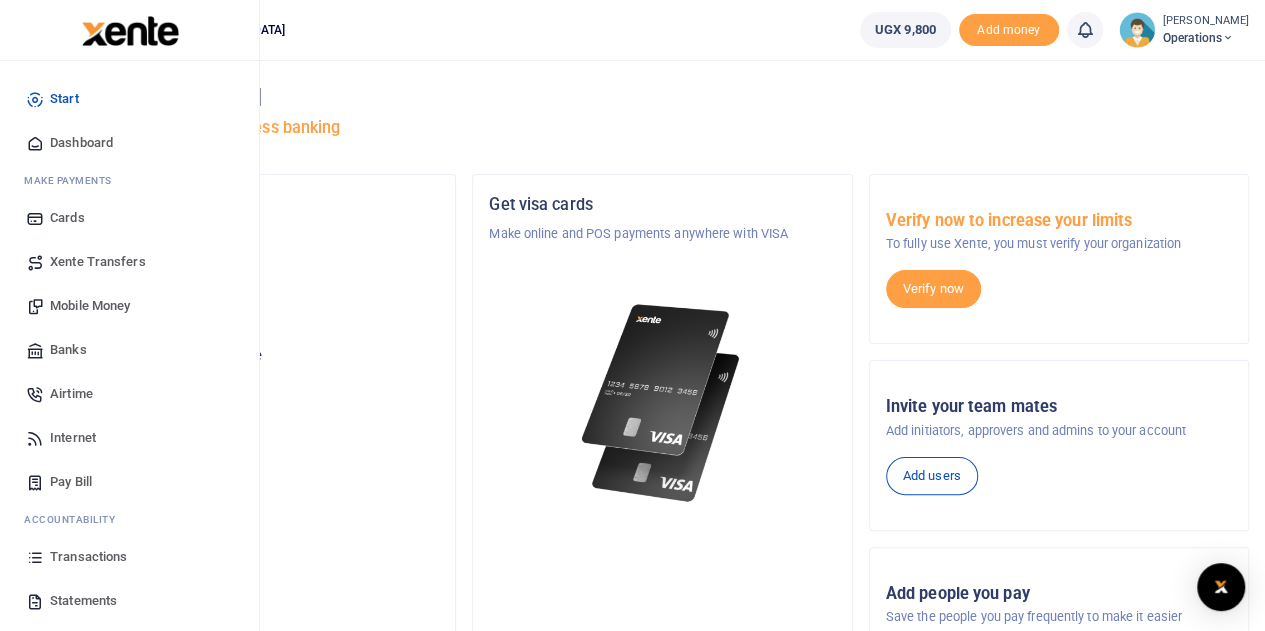 click on "Statements" at bounding box center [83, 601] 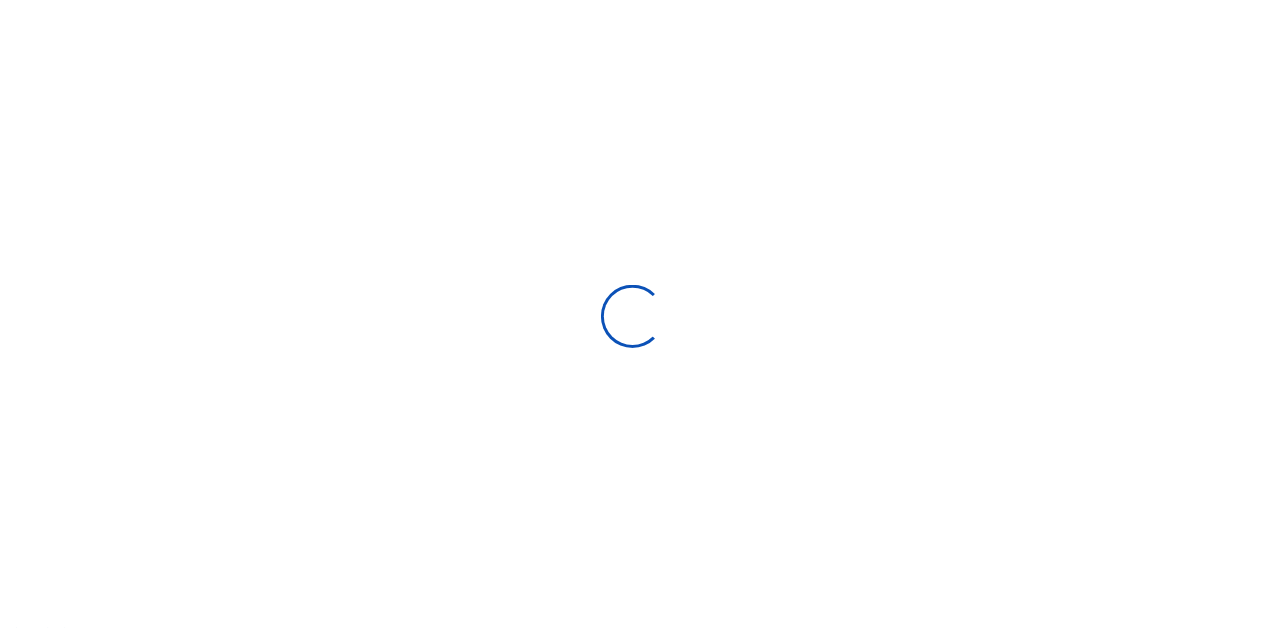 scroll, scrollTop: 0, scrollLeft: 0, axis: both 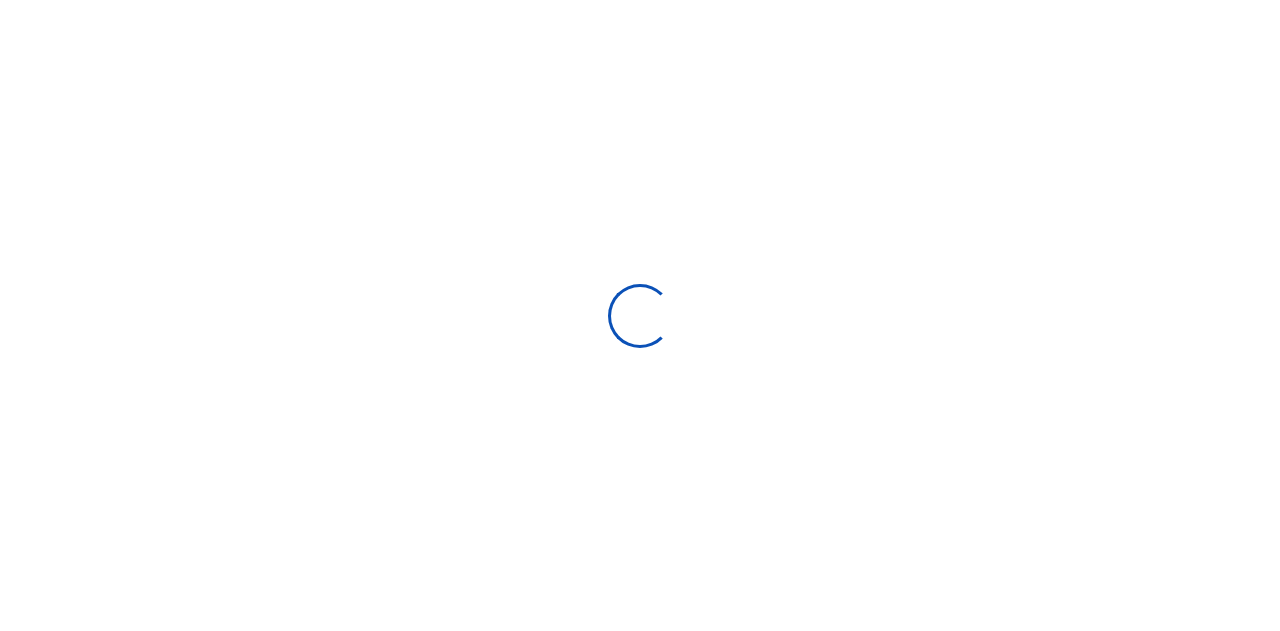 select on "ALL" 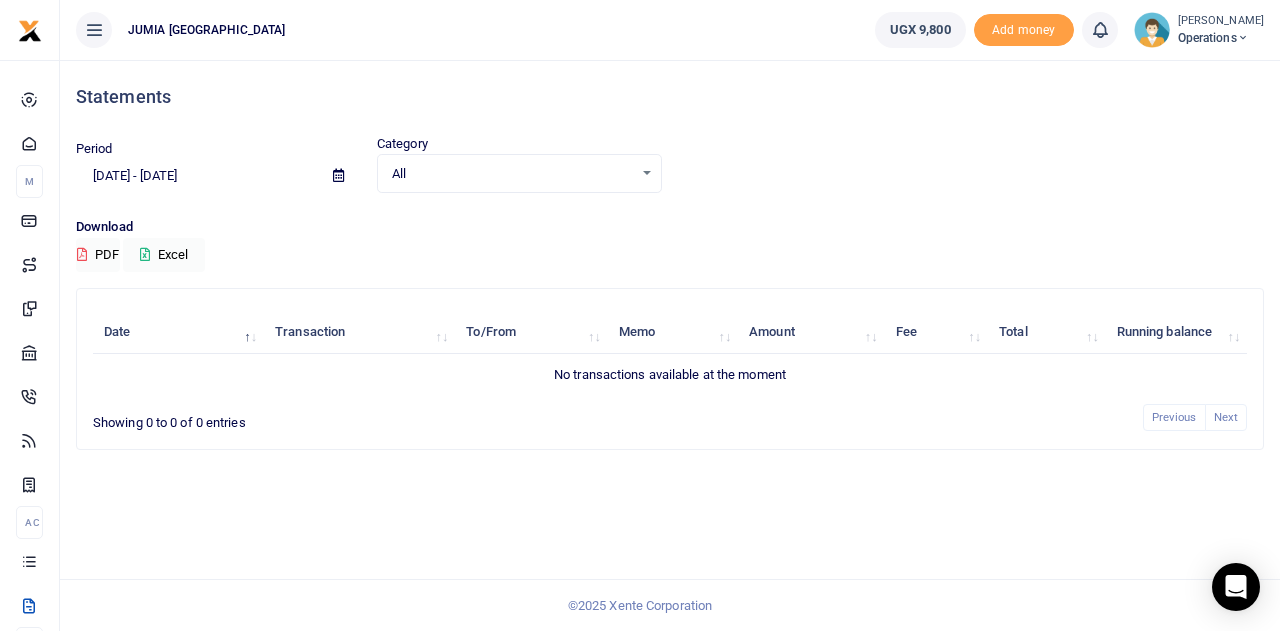 click at bounding box center [338, 175] 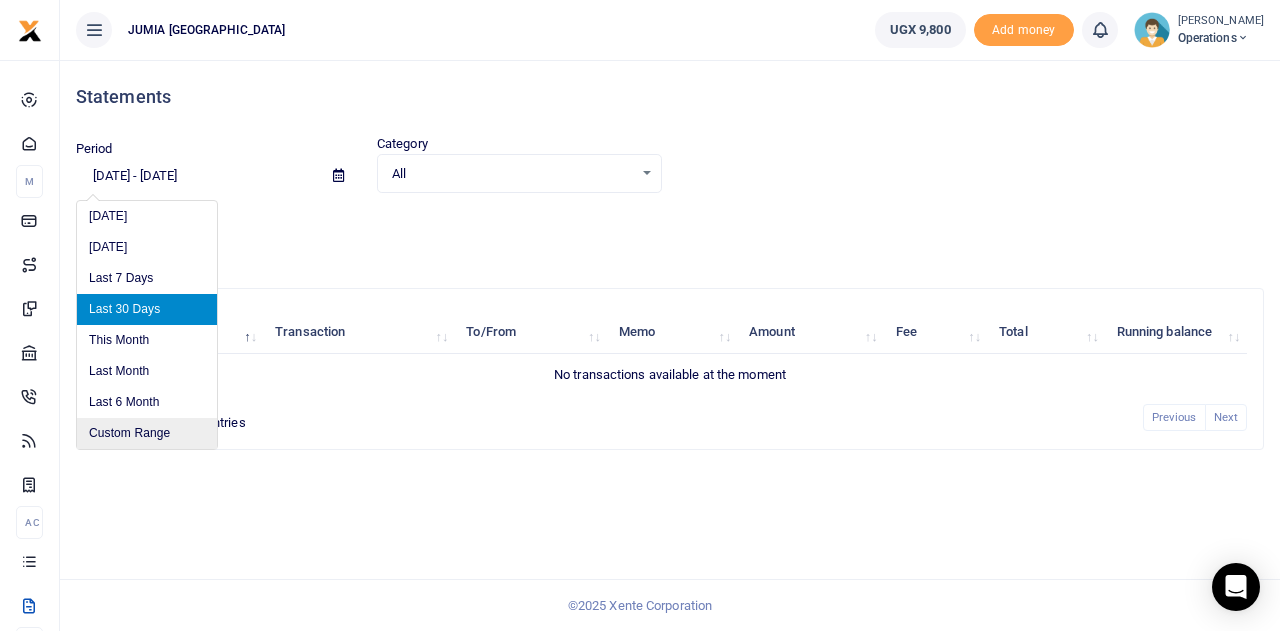 click on "Custom Range" at bounding box center (147, 433) 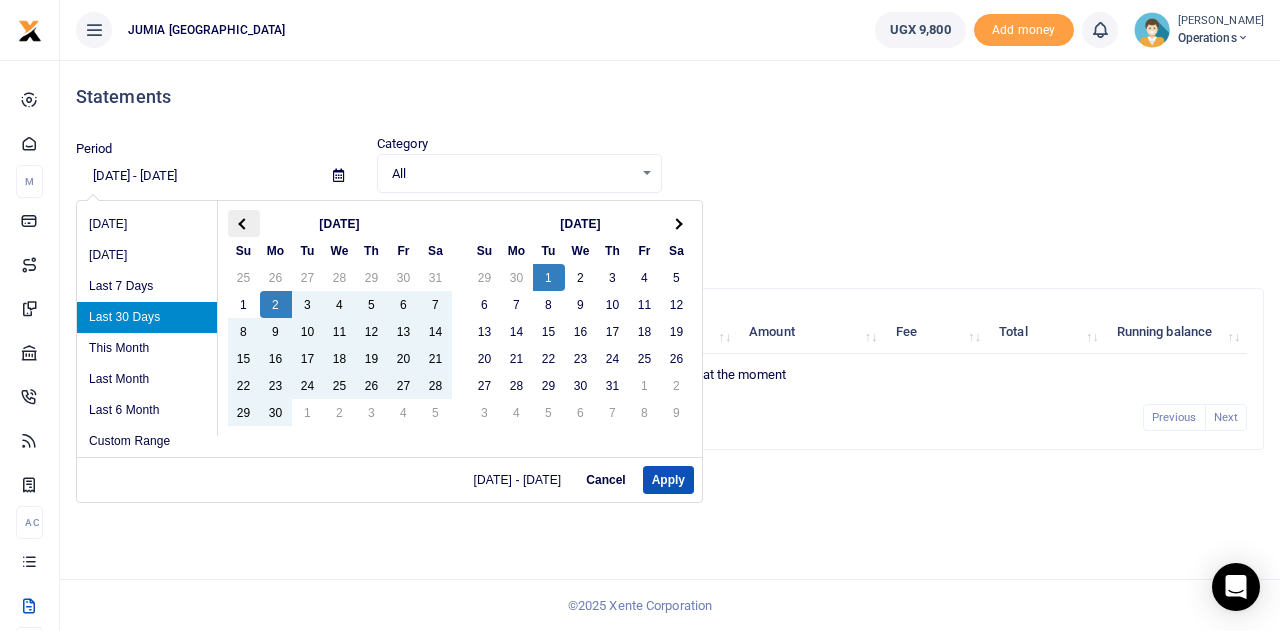 click at bounding box center (243, 223) 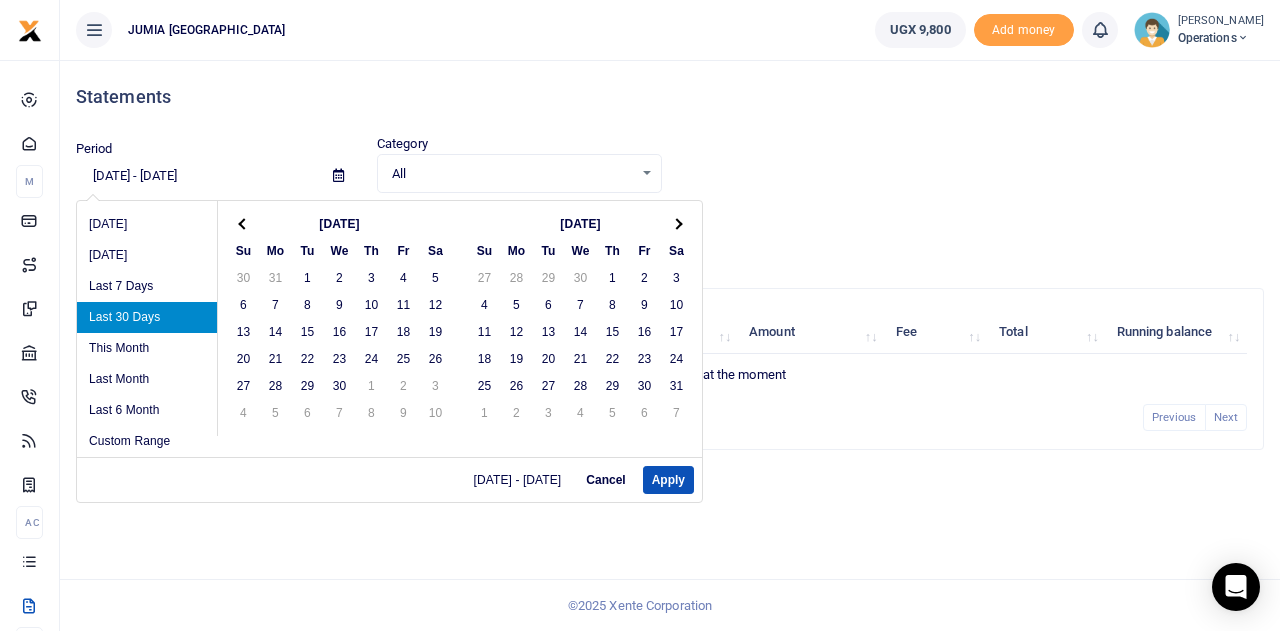 click at bounding box center (243, 223) 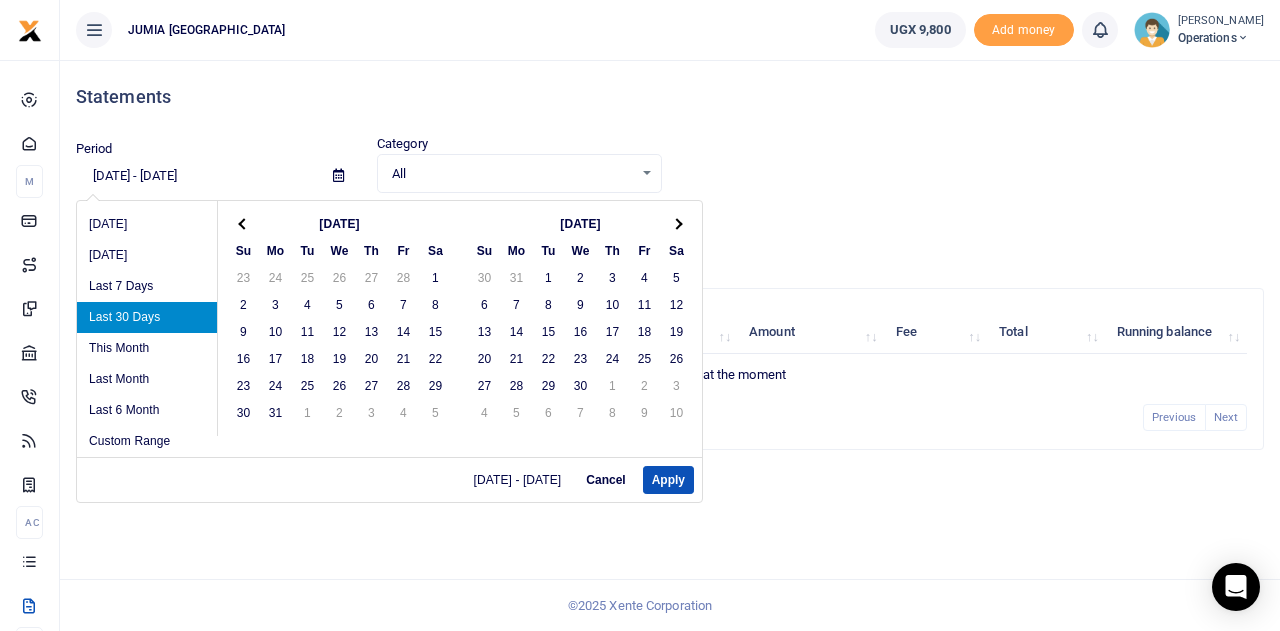 click at bounding box center (243, 223) 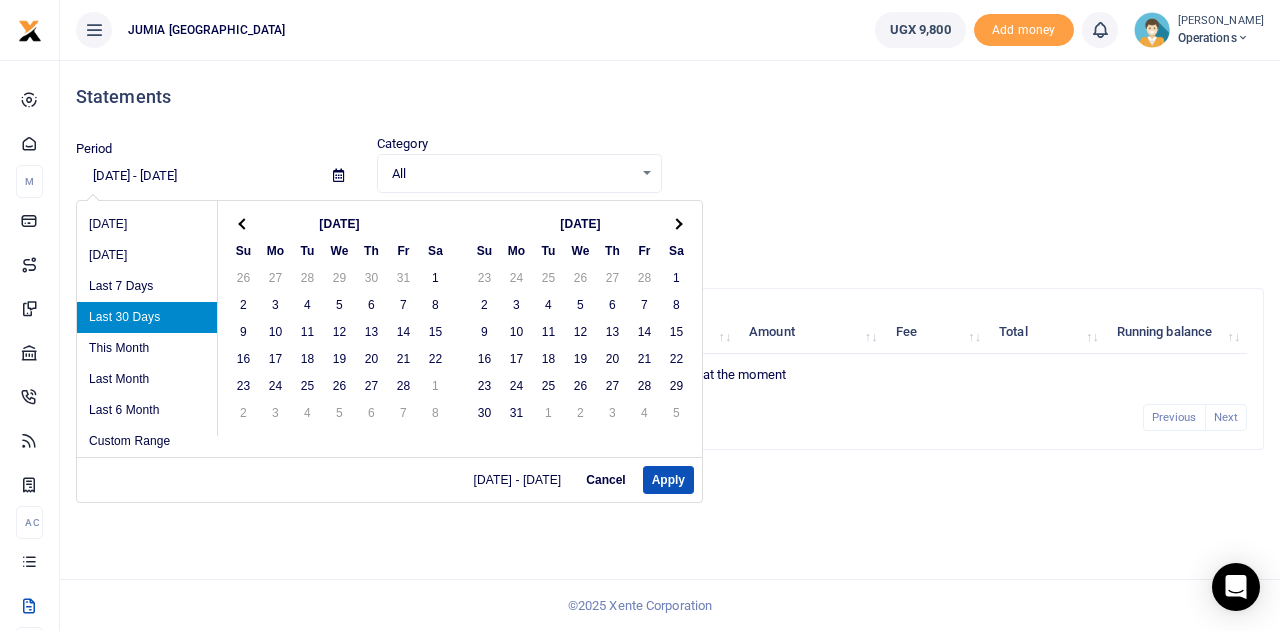 click at bounding box center (243, 223) 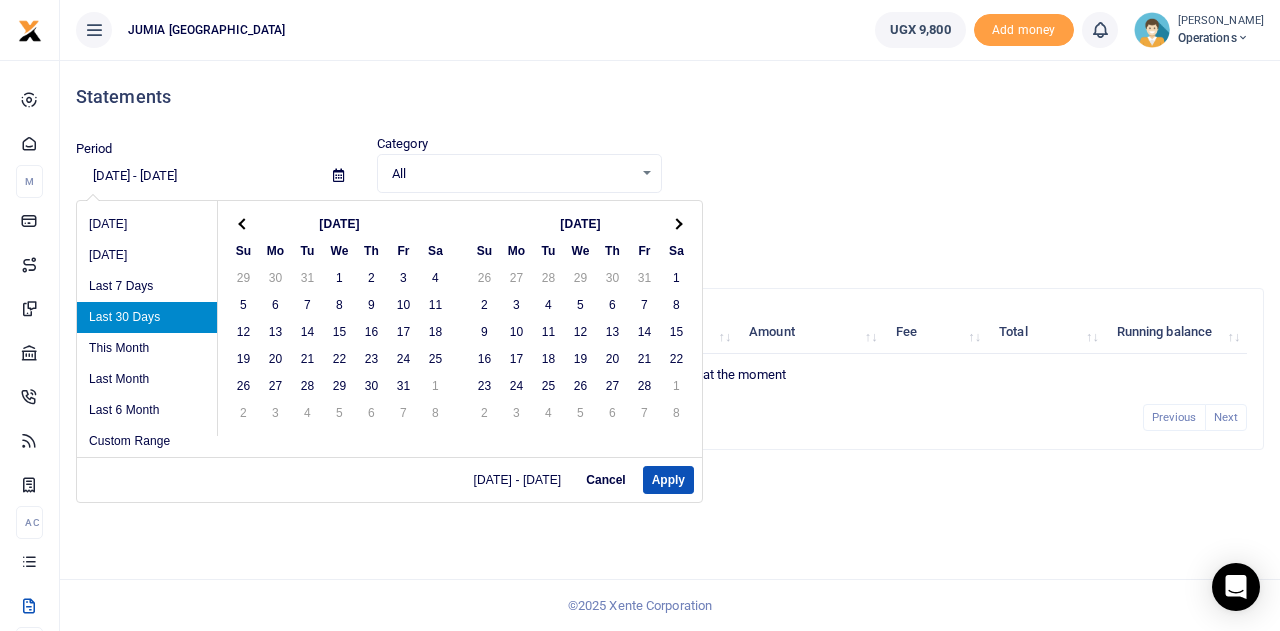 click at bounding box center (243, 223) 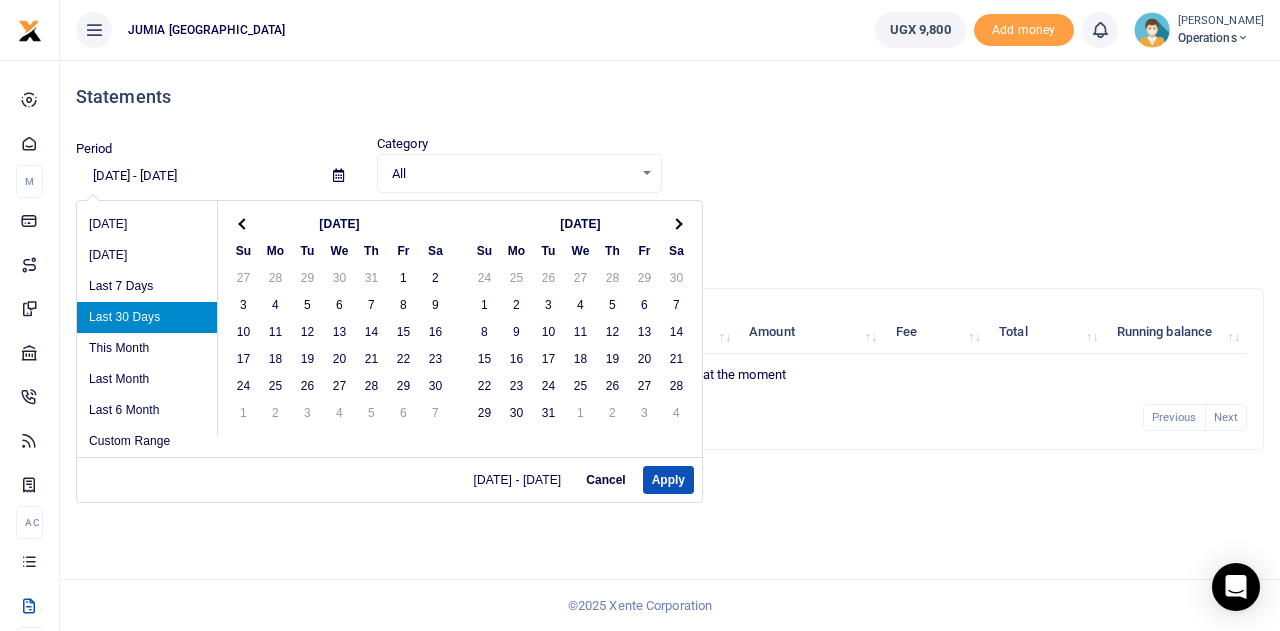 click at bounding box center [243, 223] 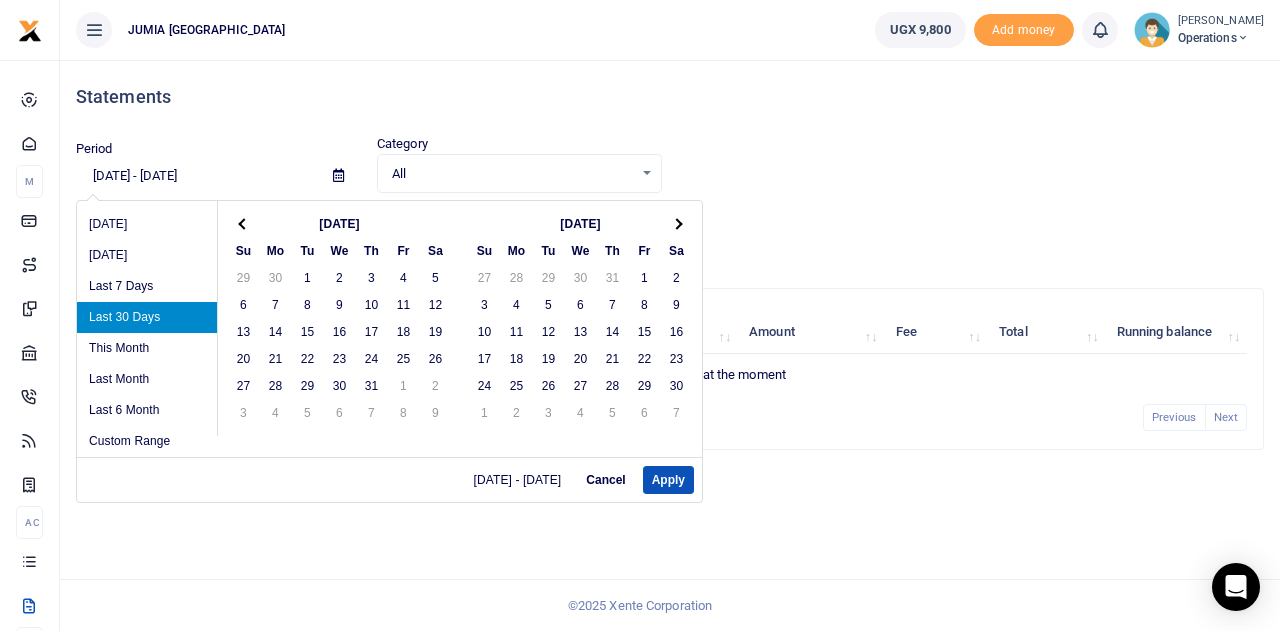 click at bounding box center [243, 223] 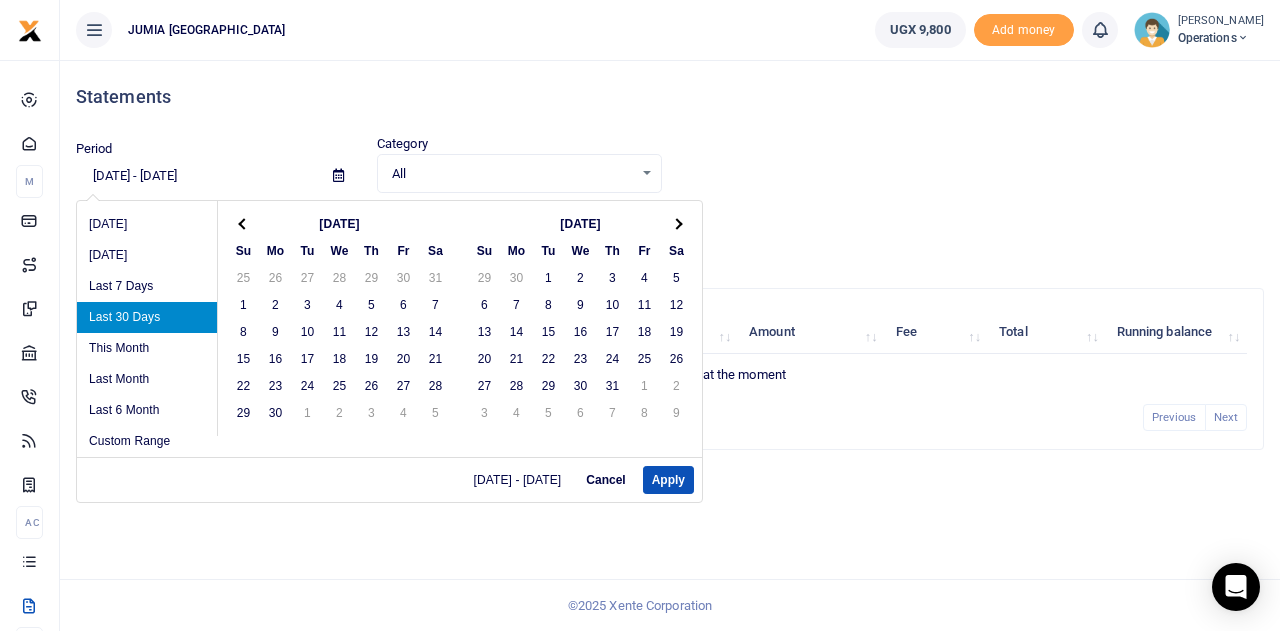 click at bounding box center (243, 223) 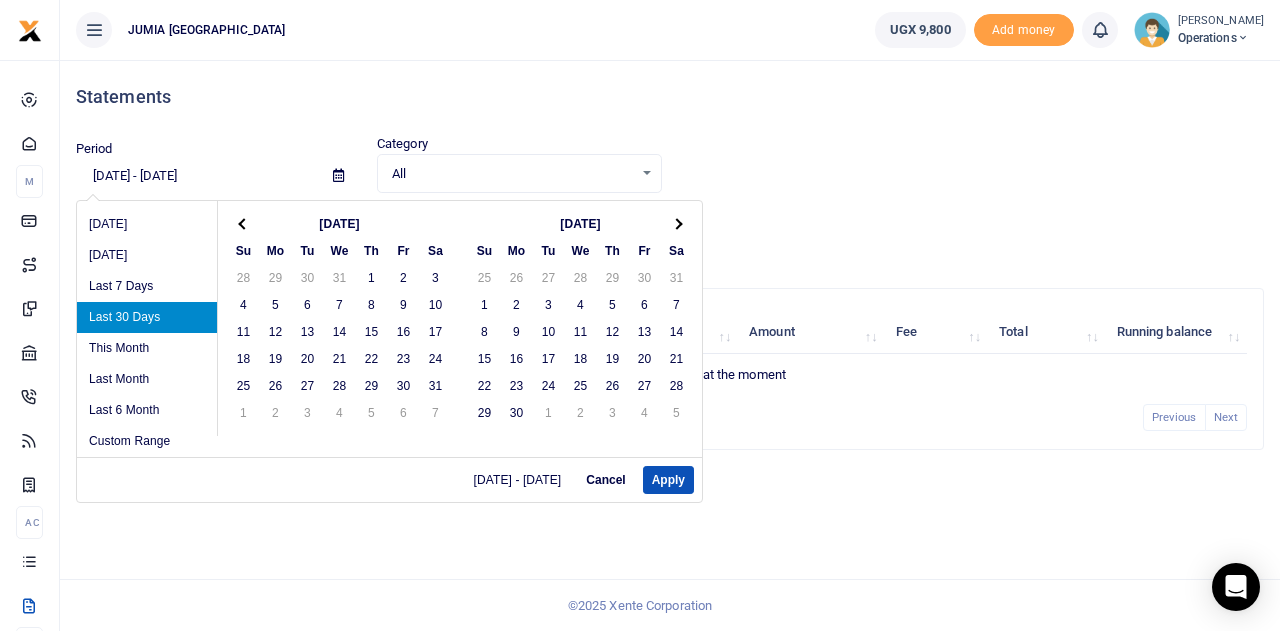 click at bounding box center [243, 223] 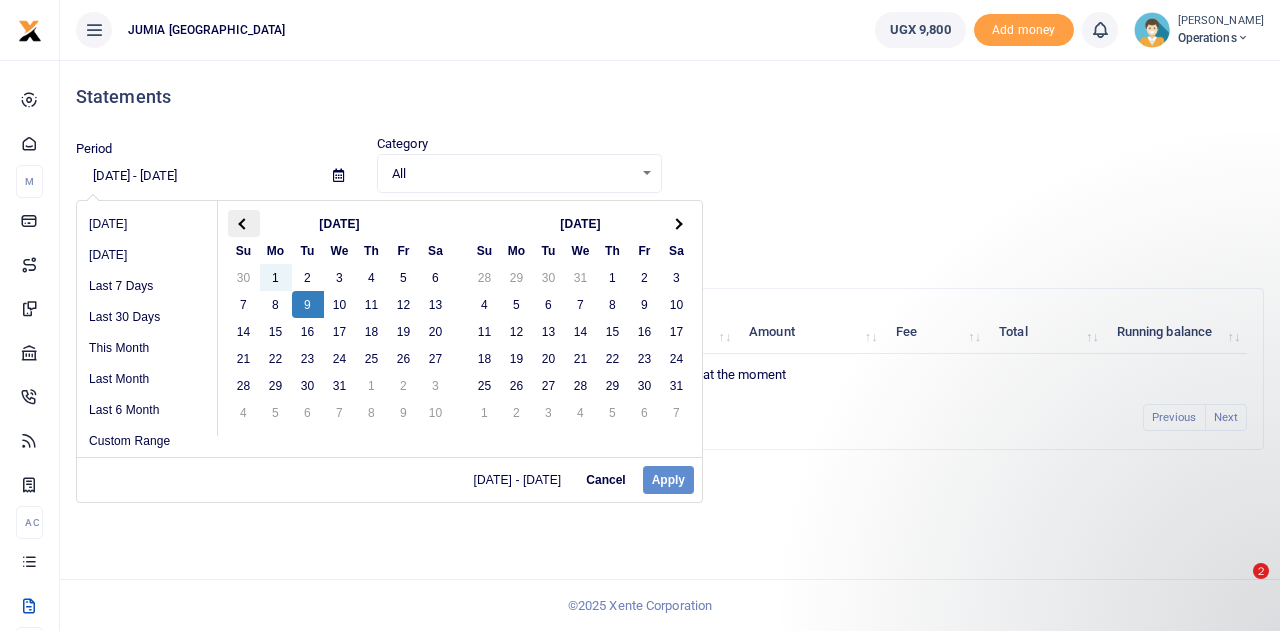 click at bounding box center [243, 223] 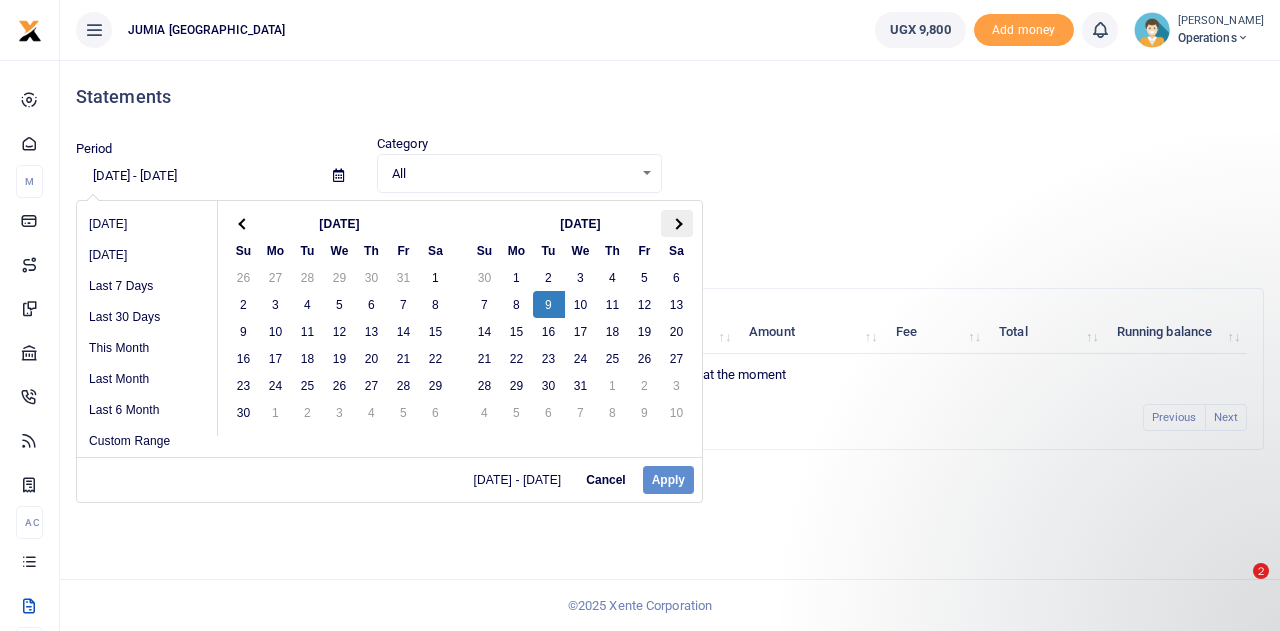 click at bounding box center (677, 223) 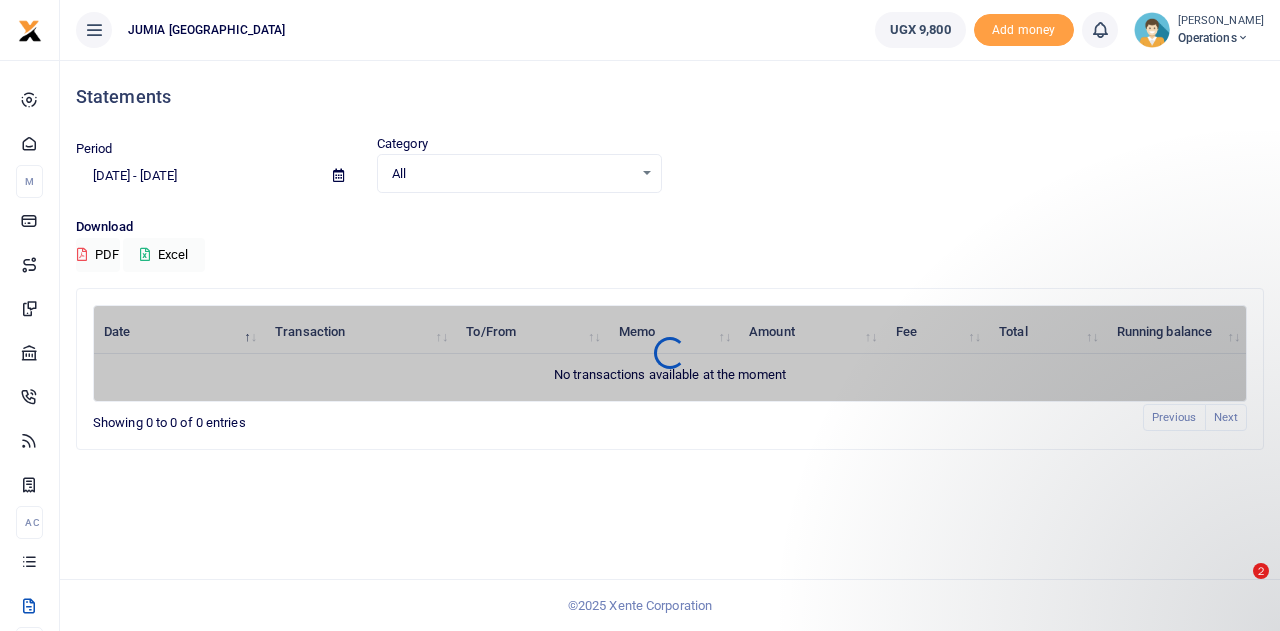 click on "Statements
Period
[DATE] - [DATE]
Category
All Select an option...
All
Credit
Debit
Transaction
All Select an option...
All
Airtime
Internet
Utilities
Invoices
Mobile Money Payout
Deposits/Topup
Card creation
Taxes" at bounding box center [670, 345] 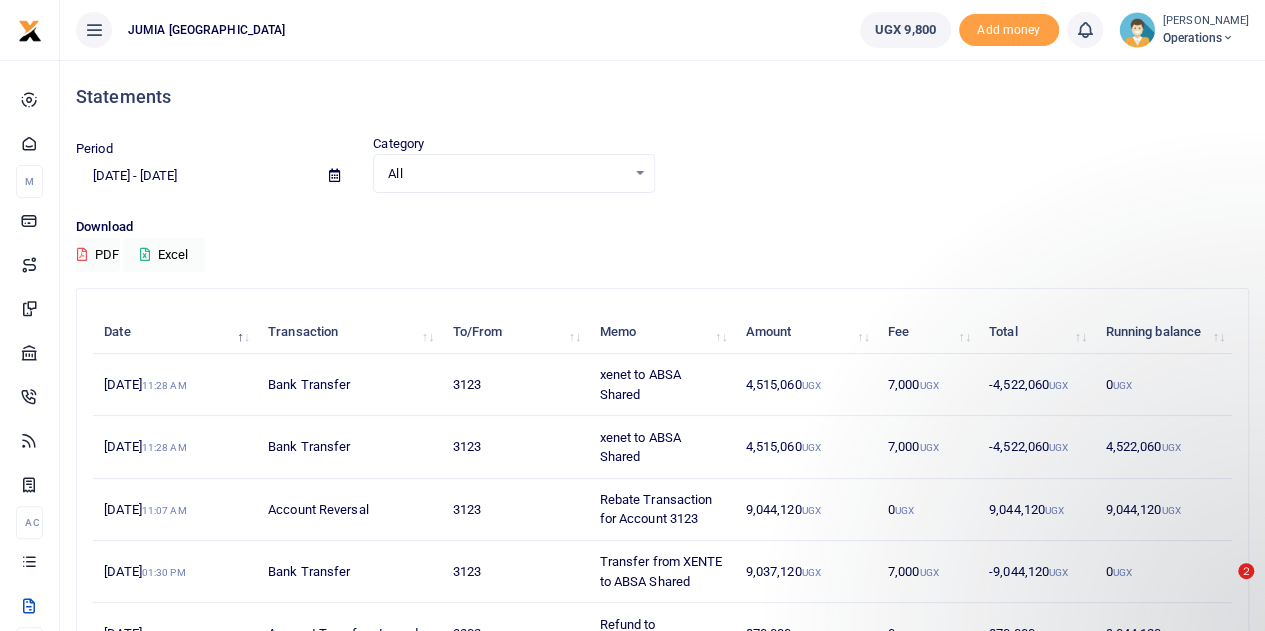 click at bounding box center (334, 176) 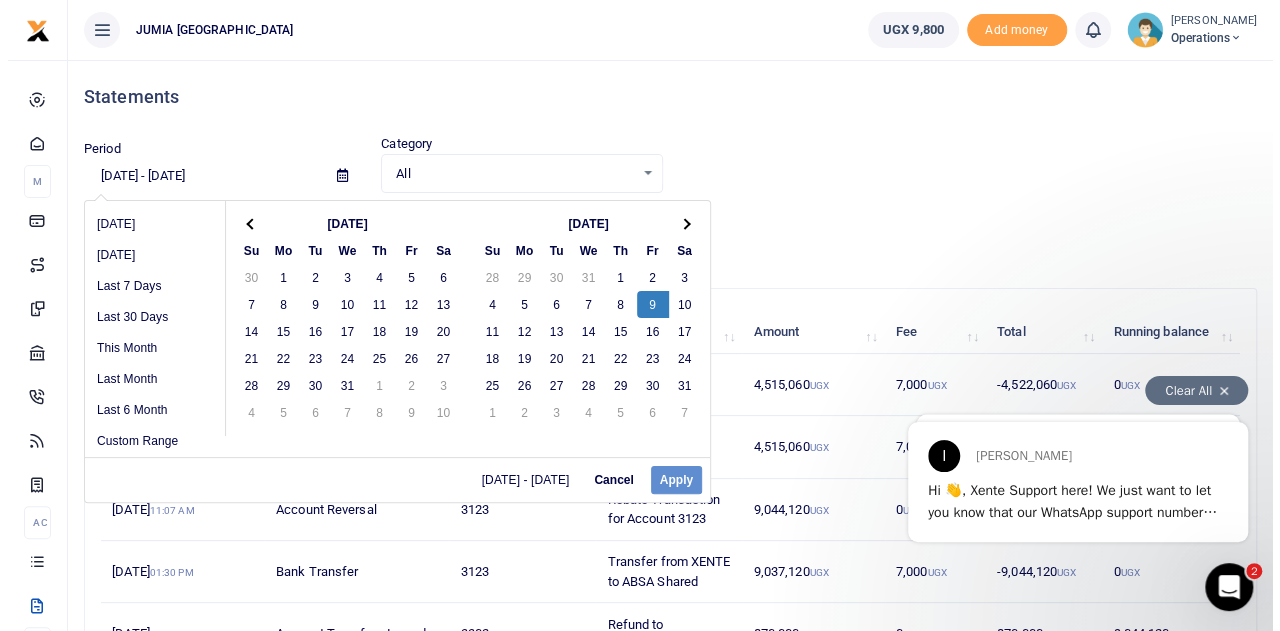 scroll, scrollTop: 0, scrollLeft: 0, axis: both 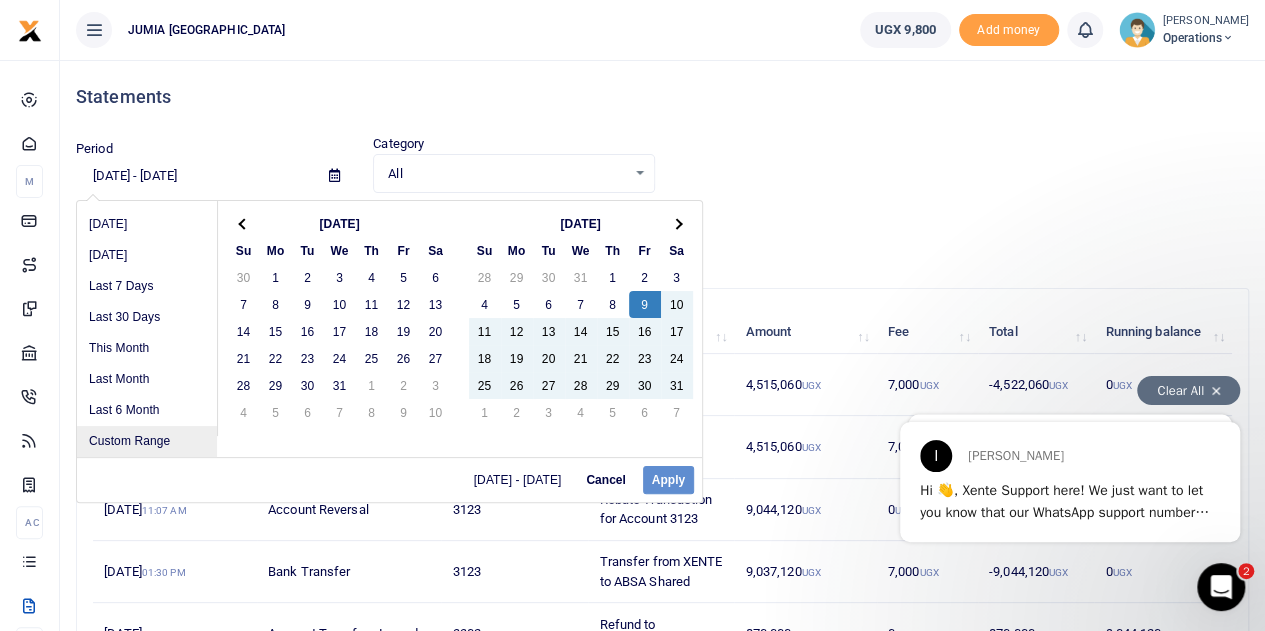 click on "Custom Range" at bounding box center (147, 441) 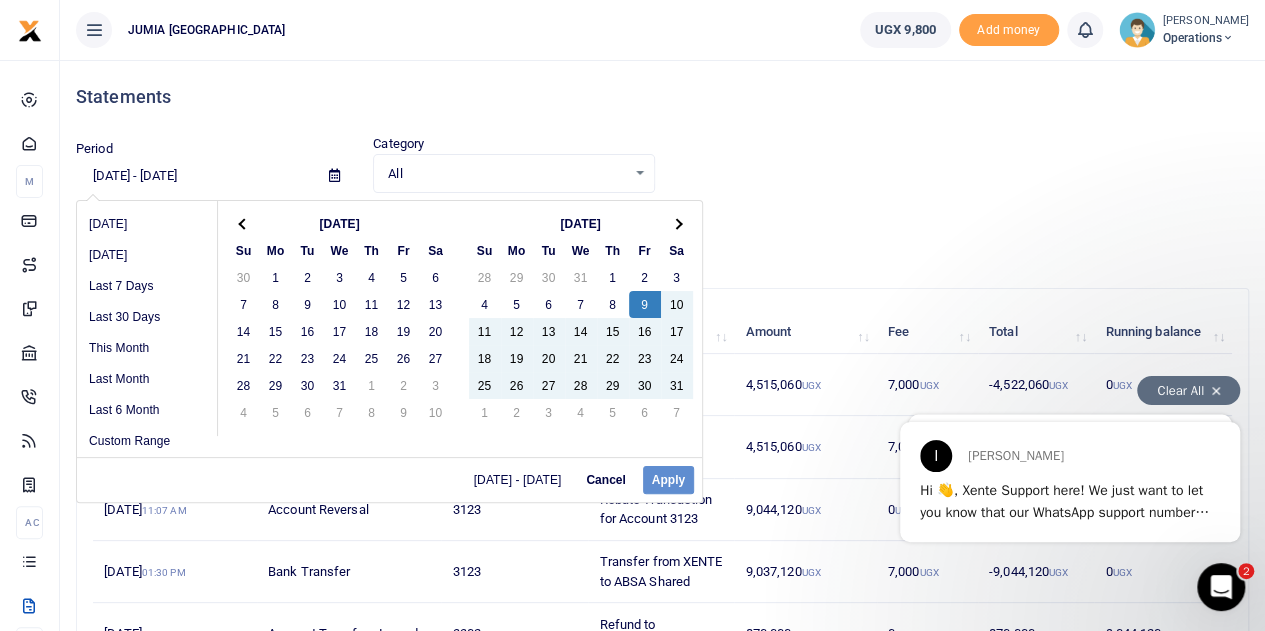 click on "Cancel" at bounding box center [605, 480] 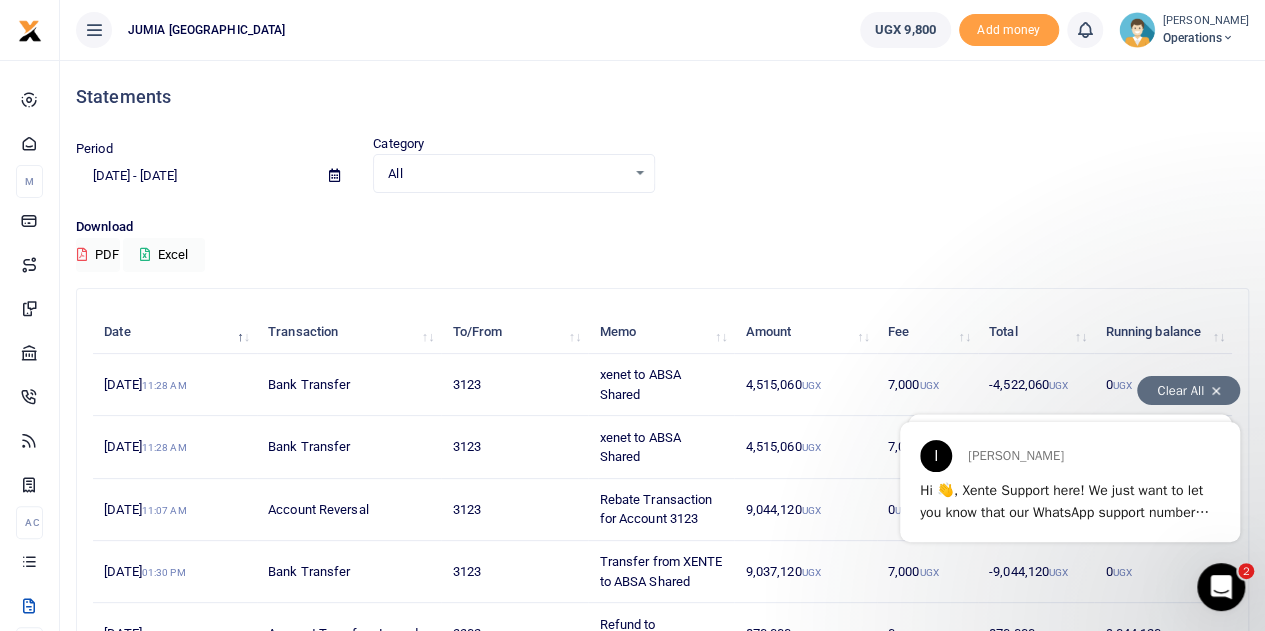 click at bounding box center (334, 175) 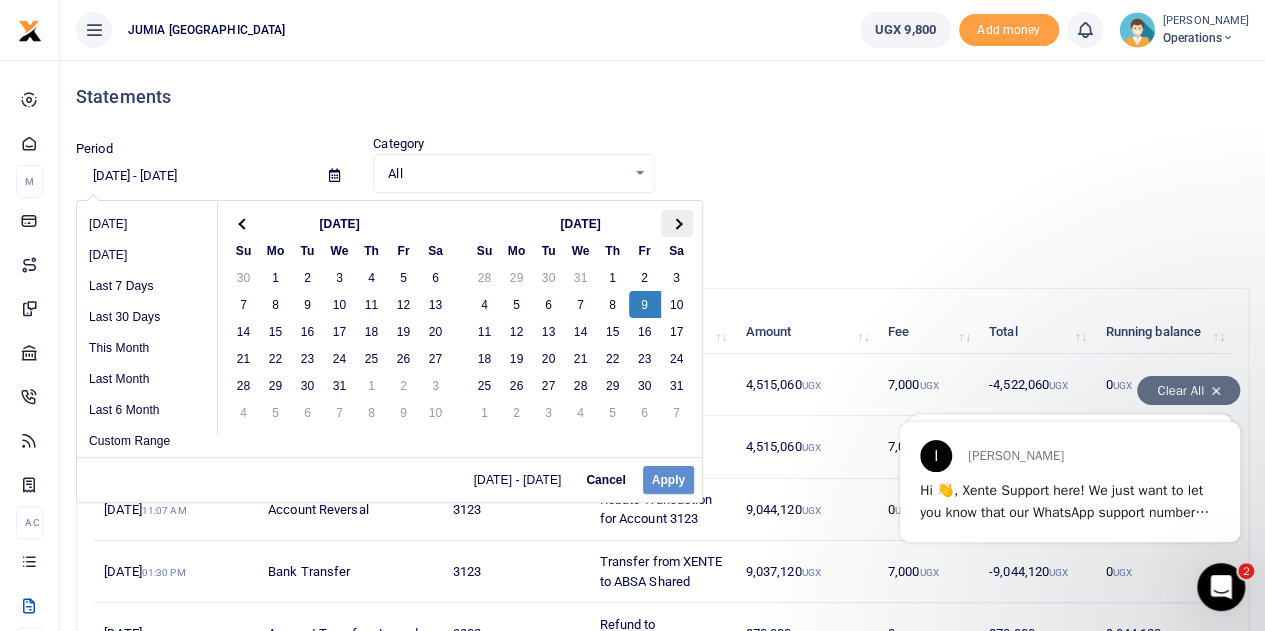 click at bounding box center [677, 223] 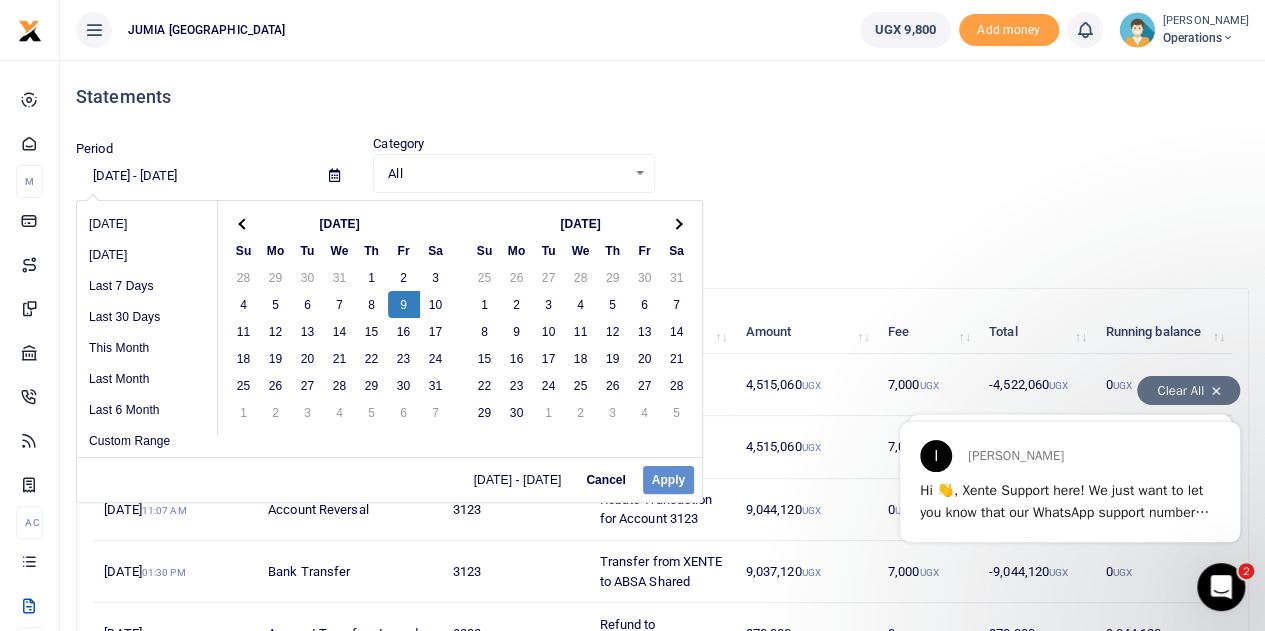 click at bounding box center [677, 223] 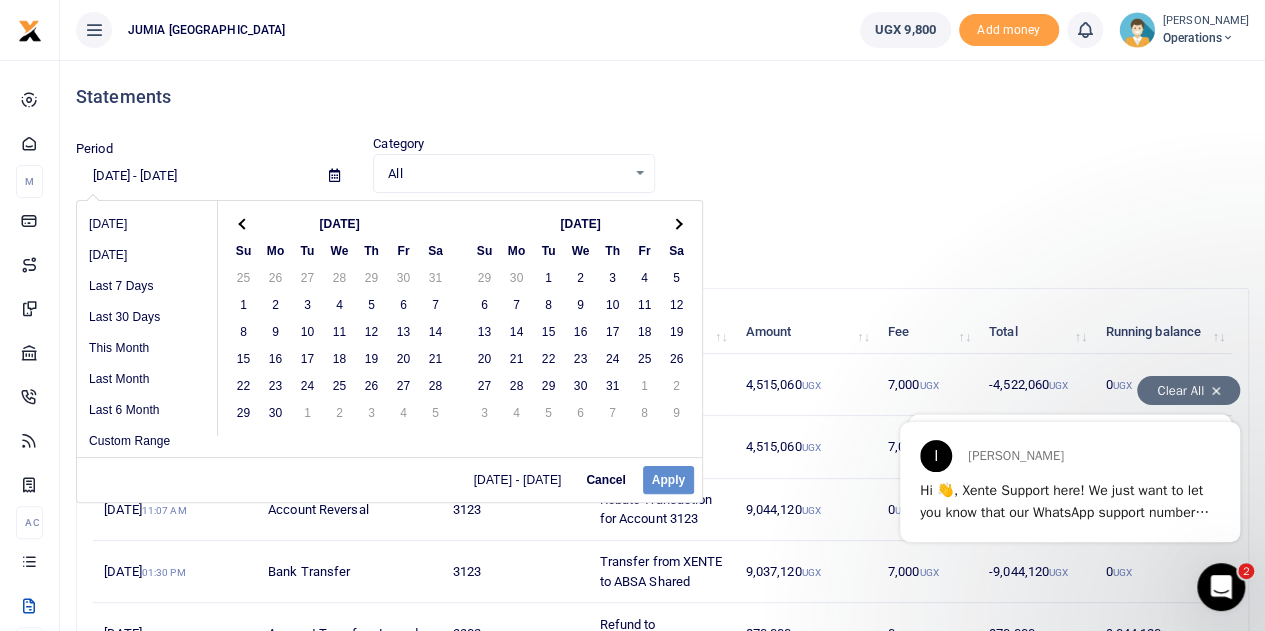 click at bounding box center (677, 223) 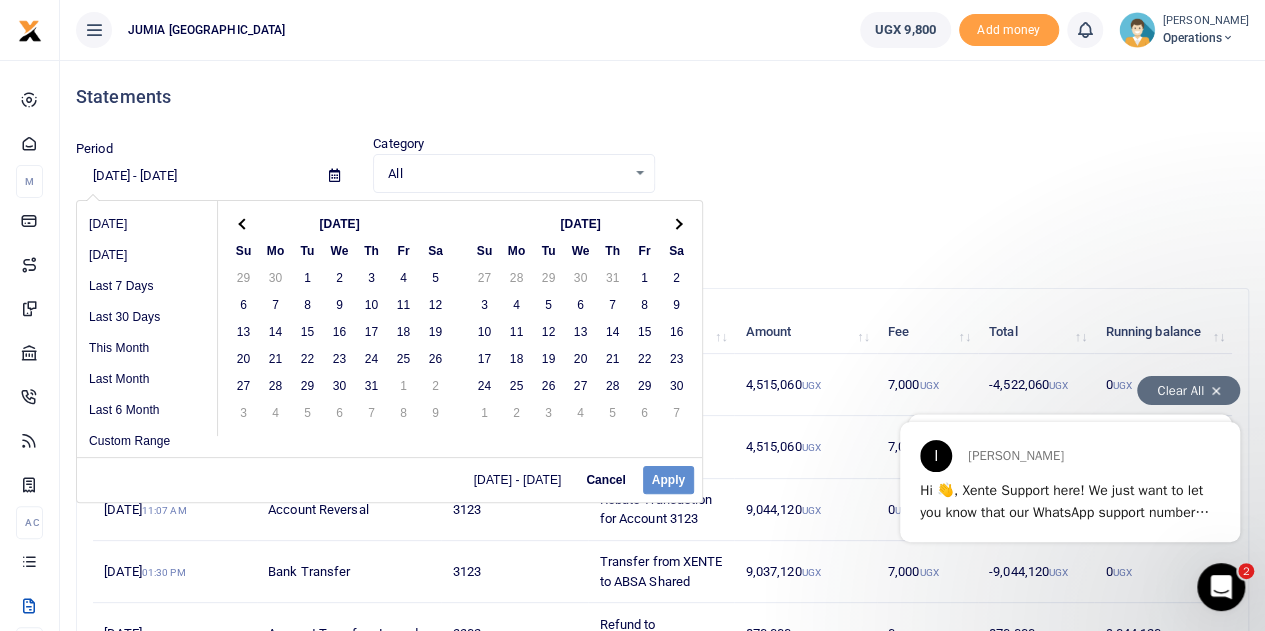 click at bounding box center (677, 223) 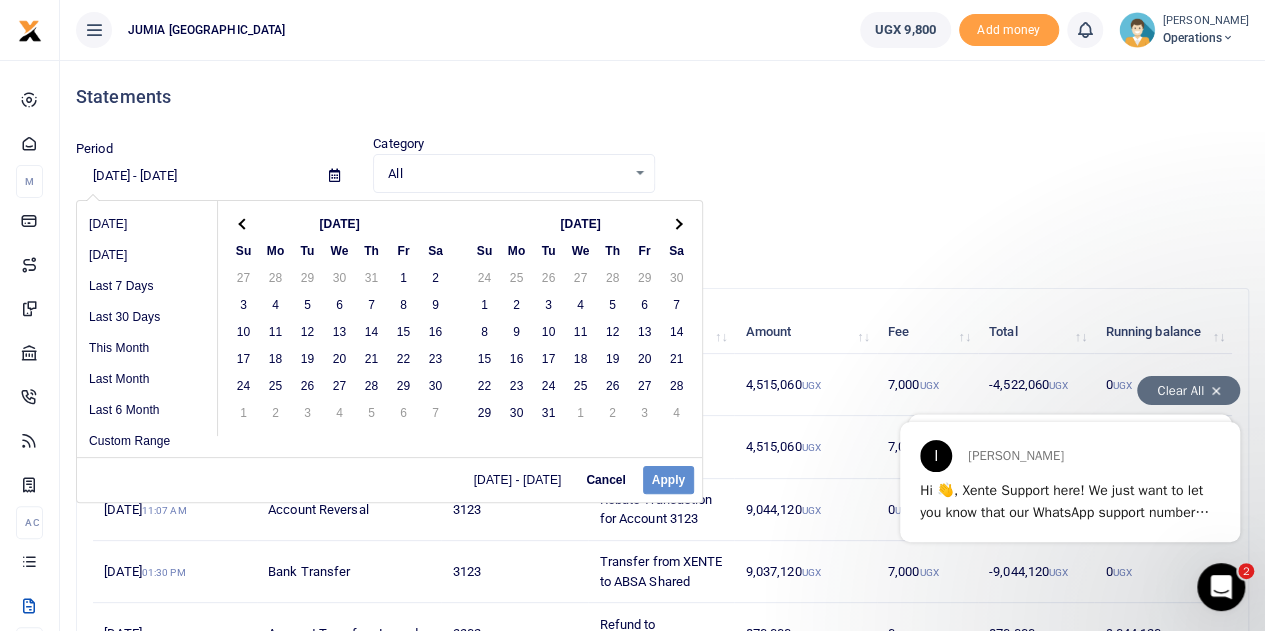 click at bounding box center [677, 223] 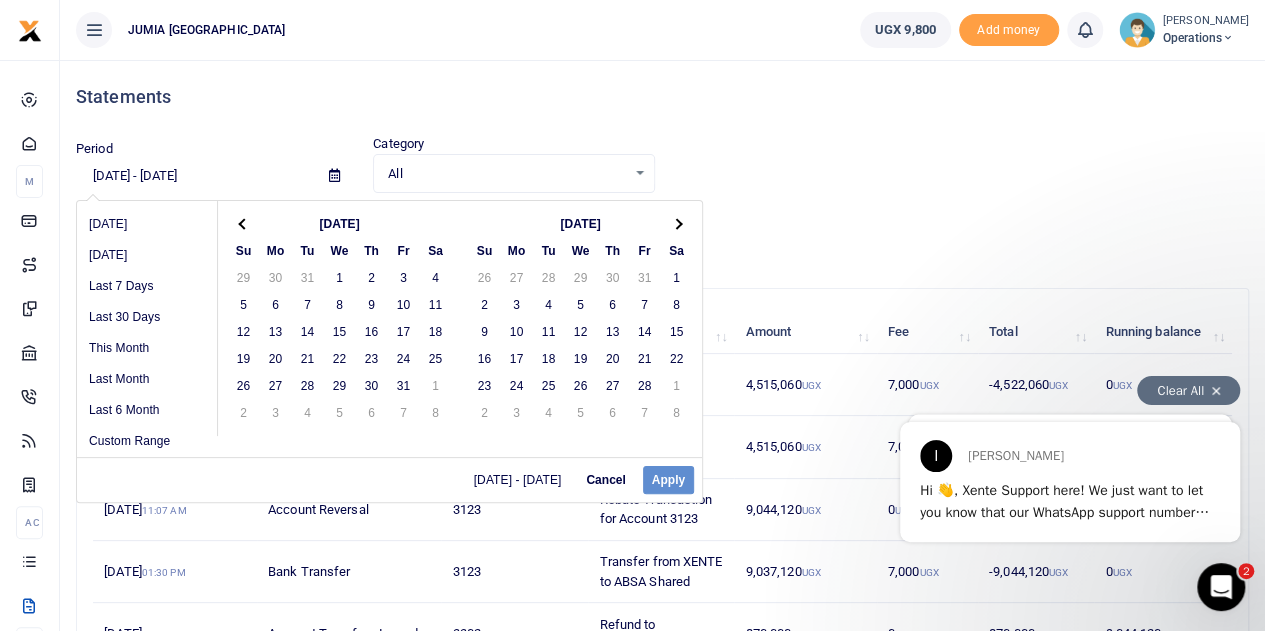 click at bounding box center (677, 223) 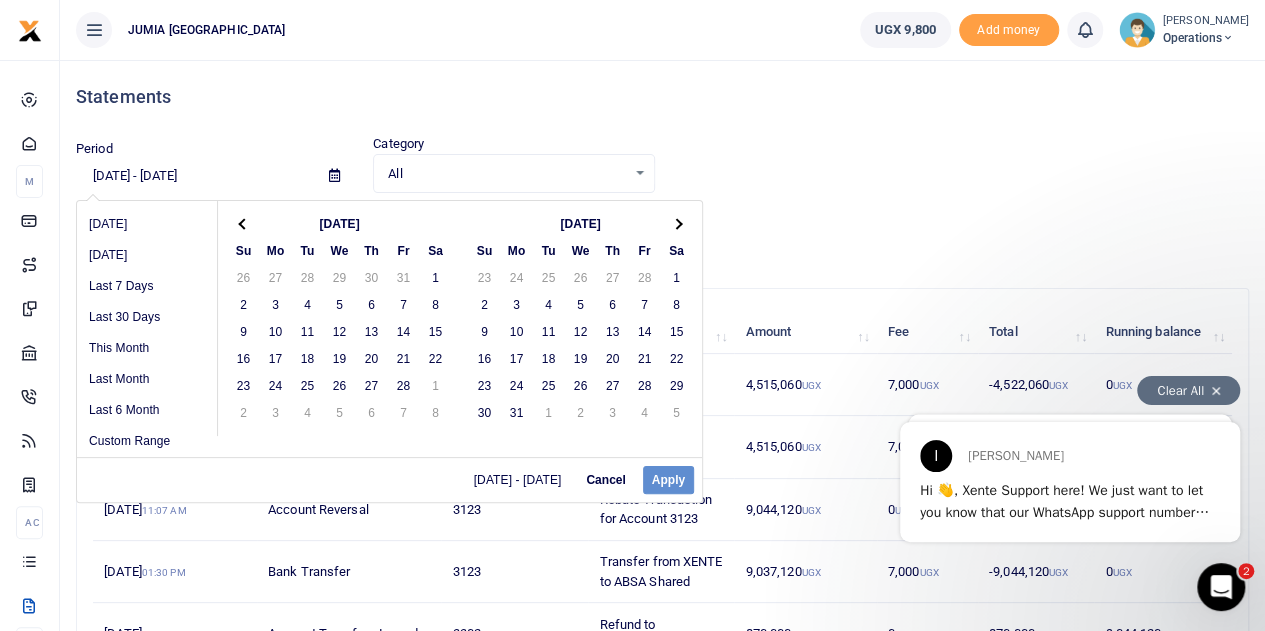 click at bounding box center [677, 223] 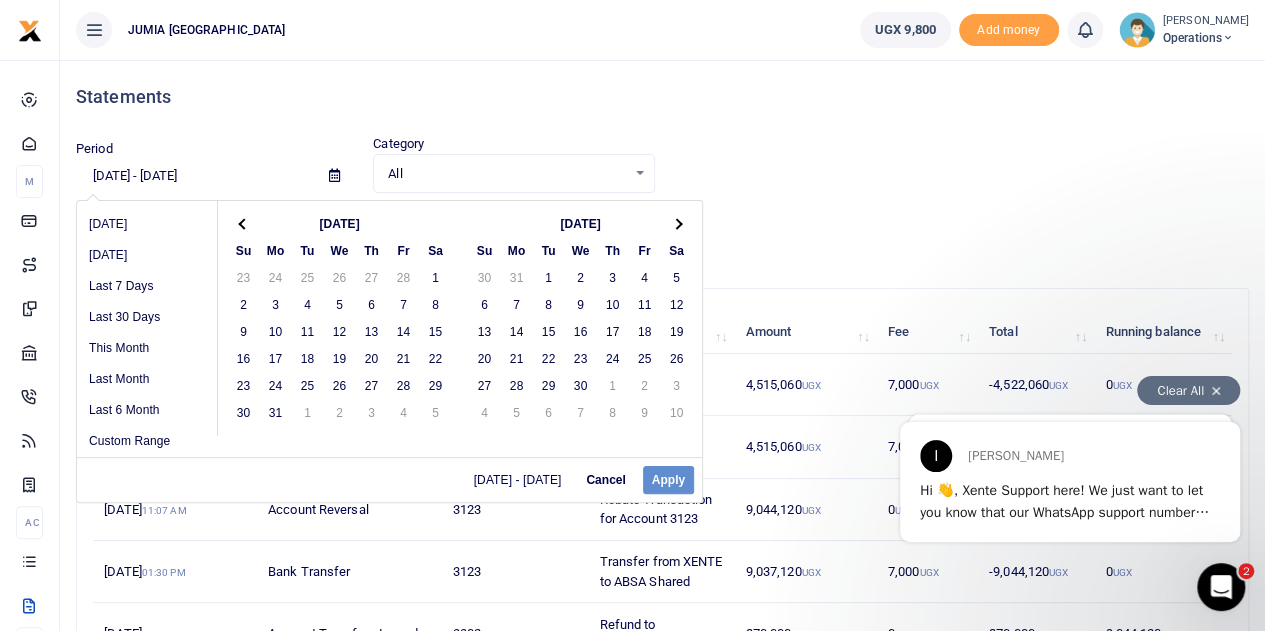 click at bounding box center [677, 223] 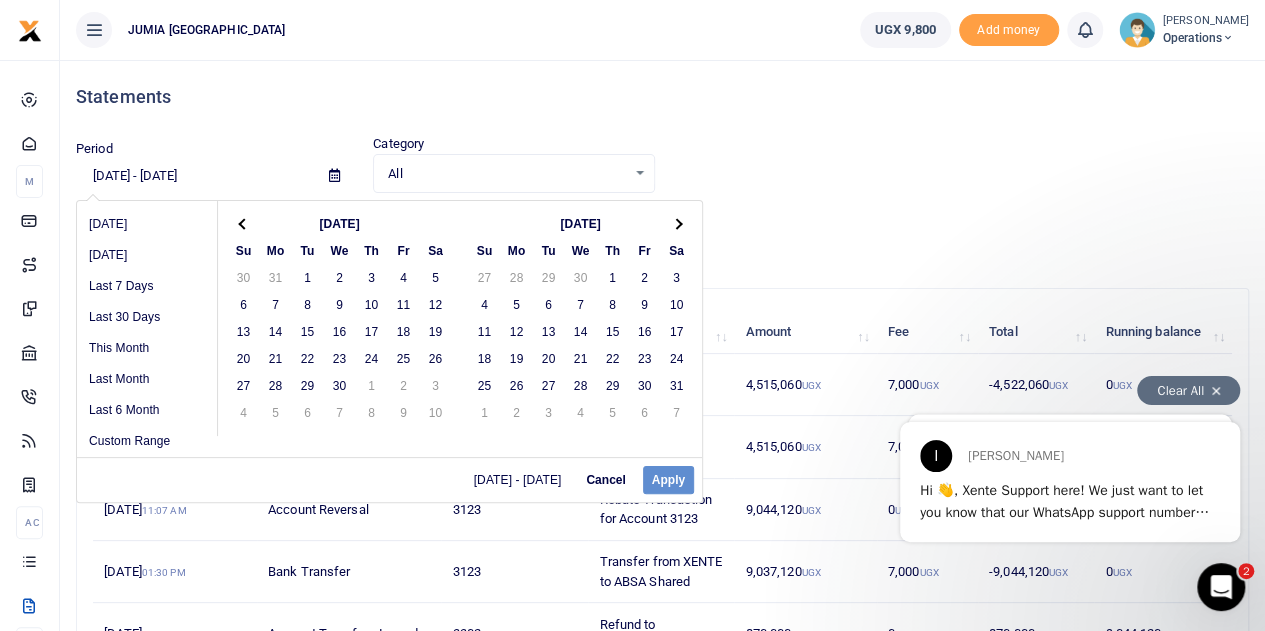 click at bounding box center (677, 223) 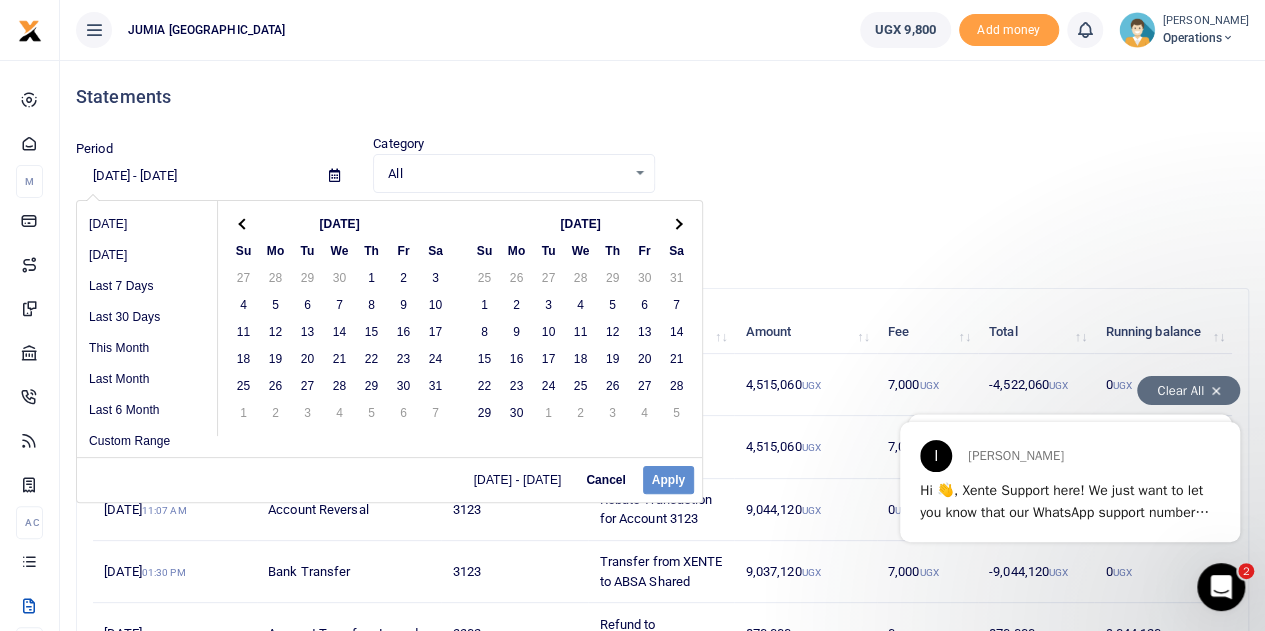 click at bounding box center (677, 223) 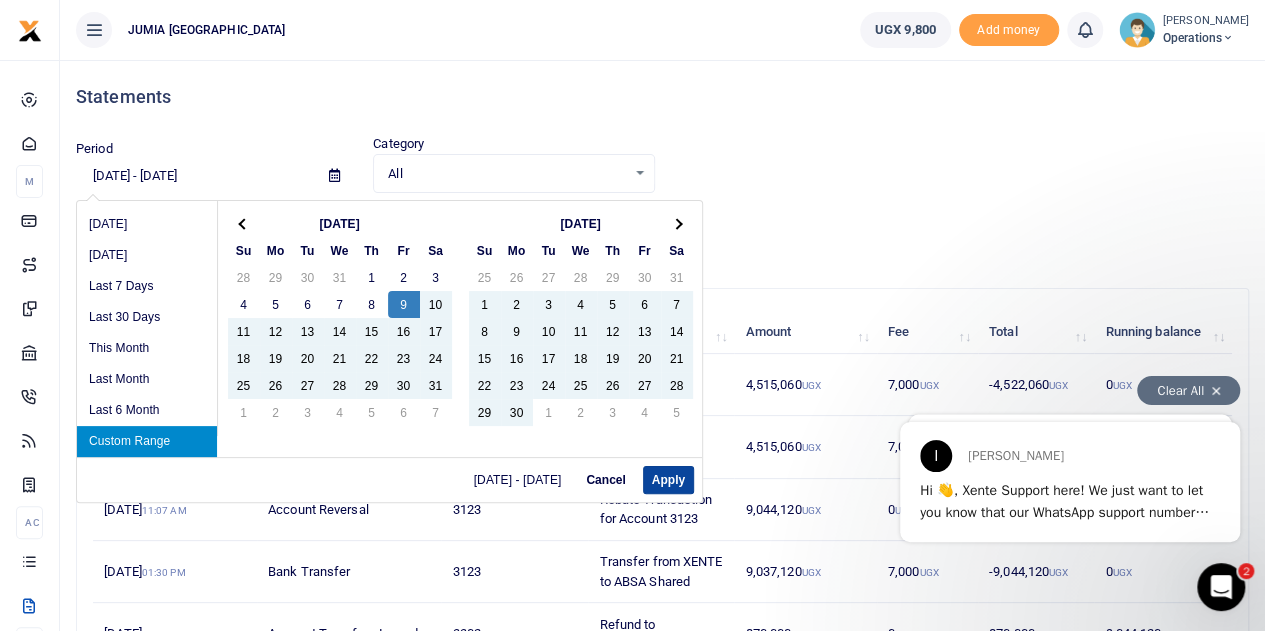 click on "Apply" at bounding box center [668, 480] 